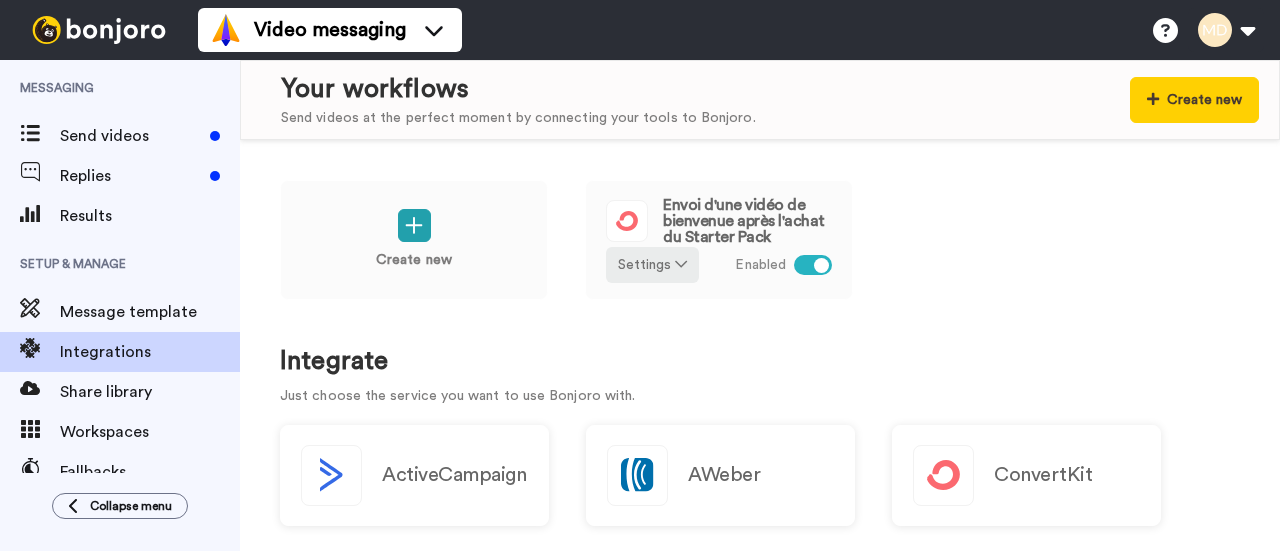 scroll, scrollTop: 0, scrollLeft: 0, axis: both 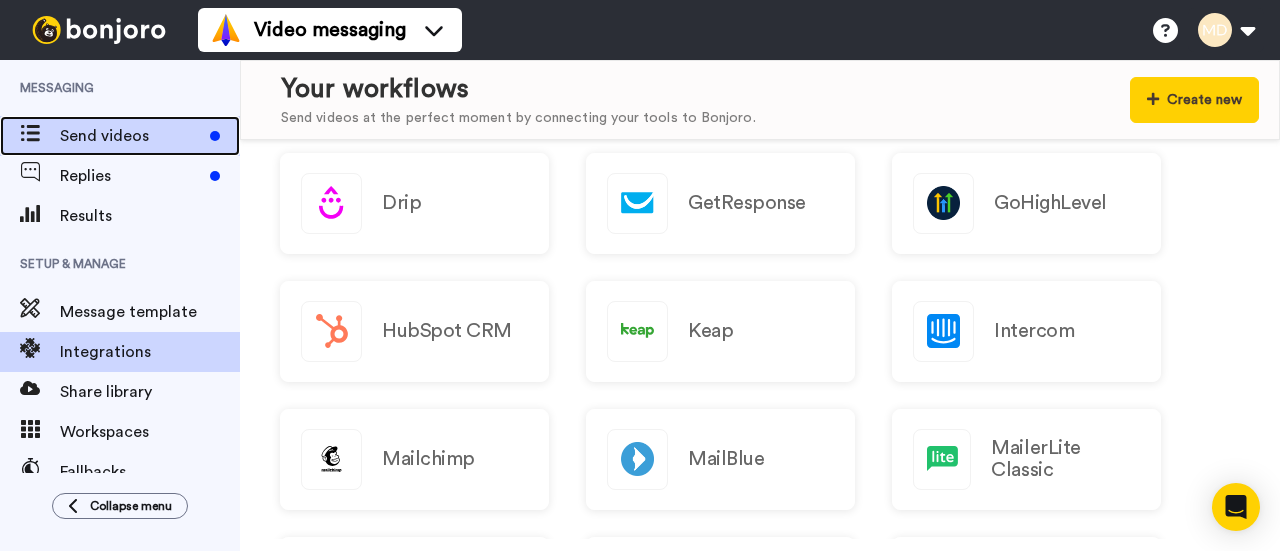 click on "Send videos" at bounding box center (131, 136) 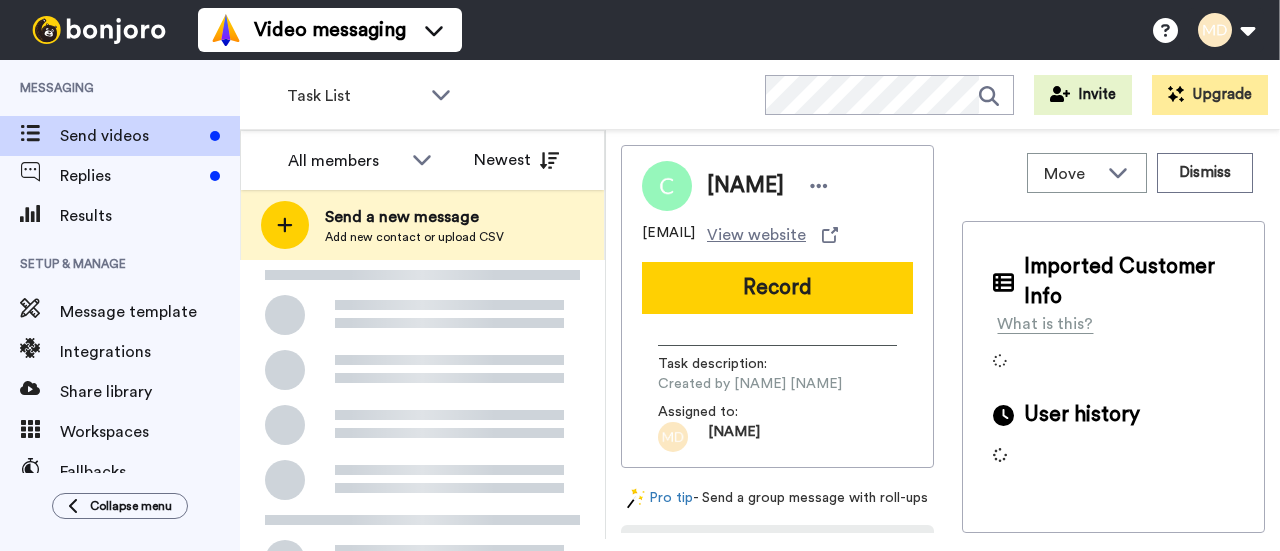 scroll, scrollTop: 0, scrollLeft: 0, axis: both 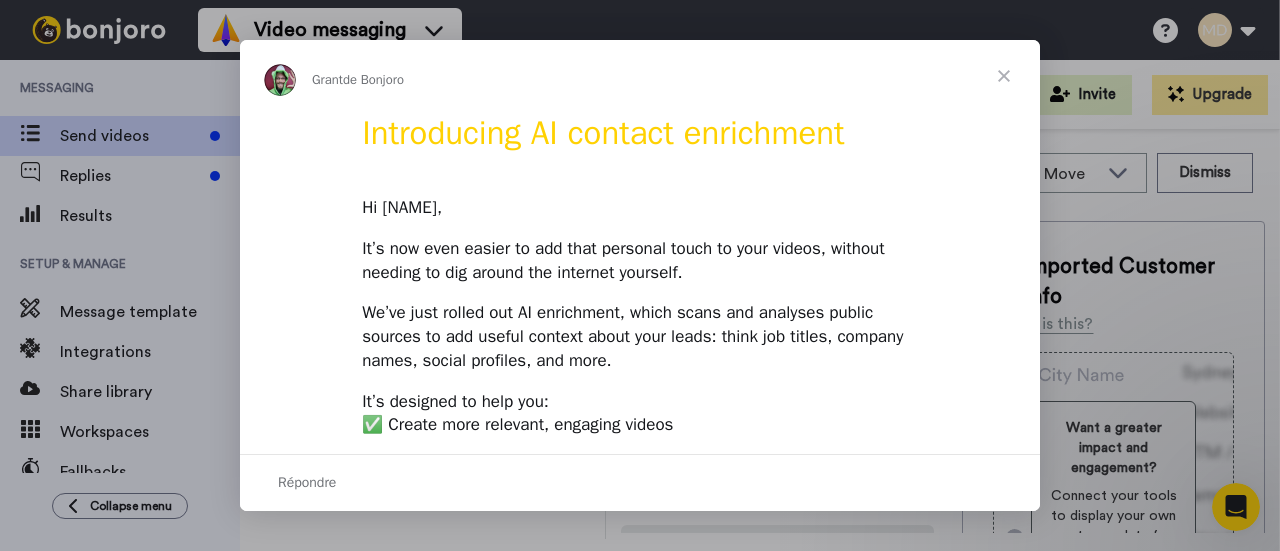 click at bounding box center (1004, 76) 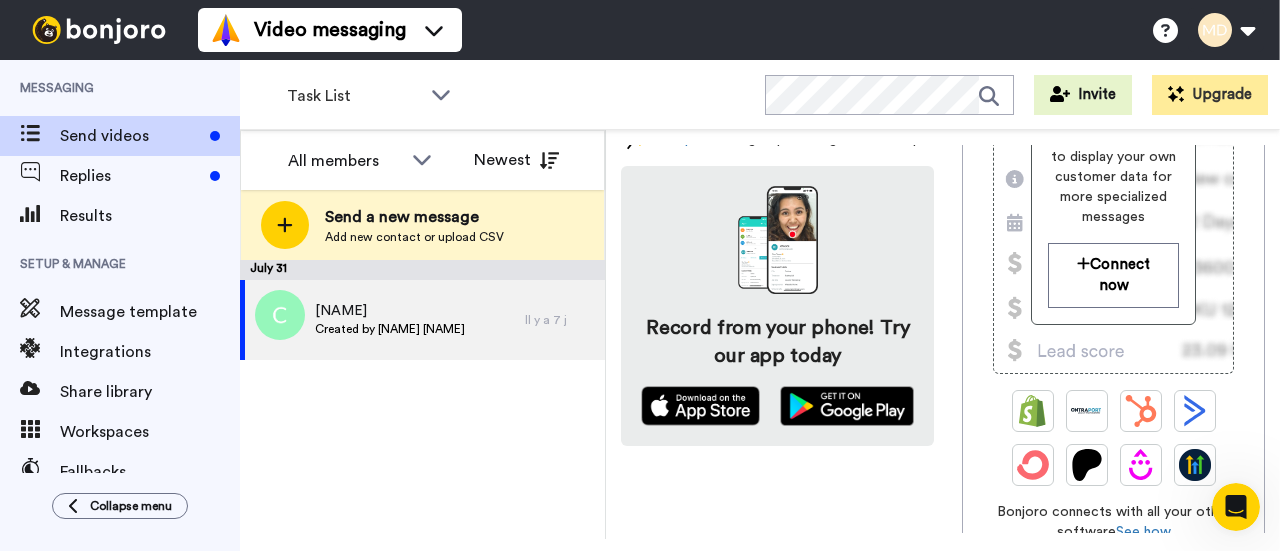 scroll, scrollTop: 500, scrollLeft: 0, axis: vertical 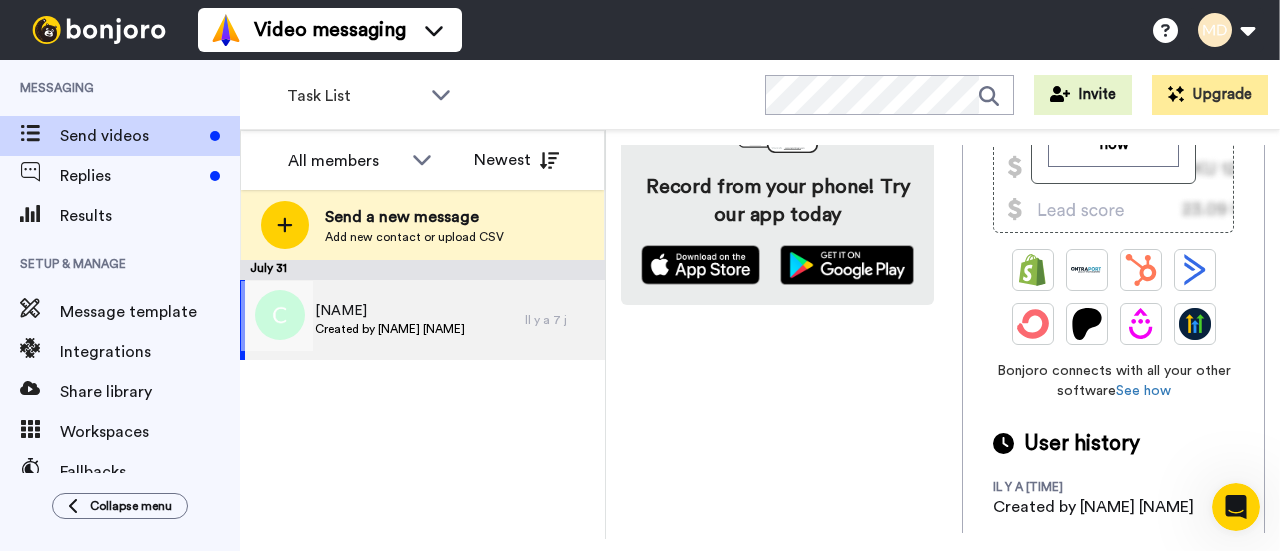 click on "Melo" at bounding box center (390, 311) 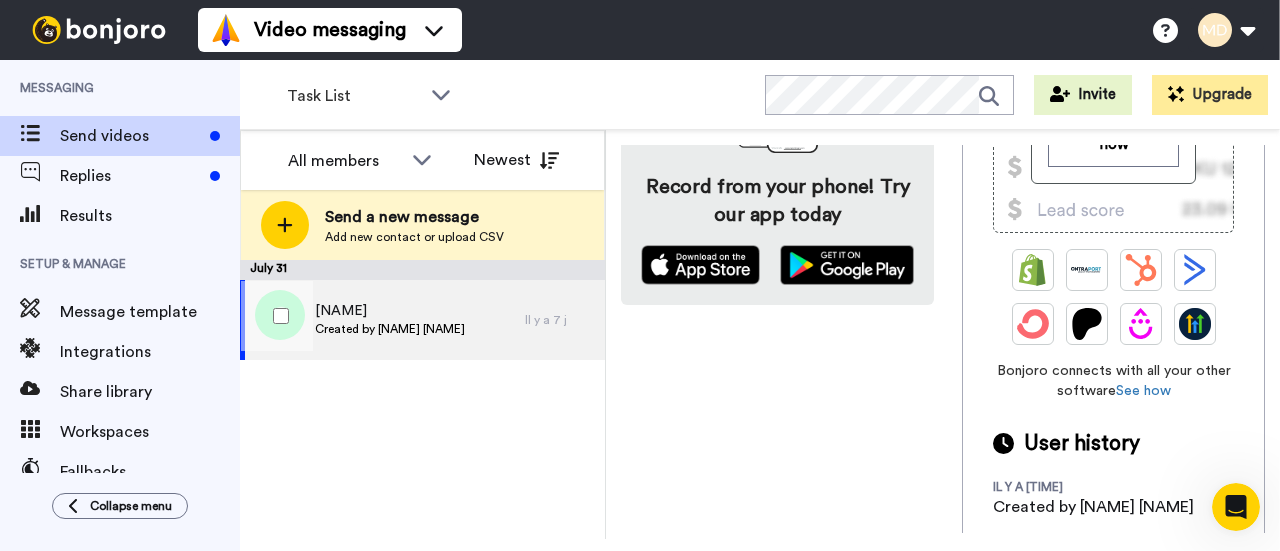 click on "Melo" at bounding box center [390, 311] 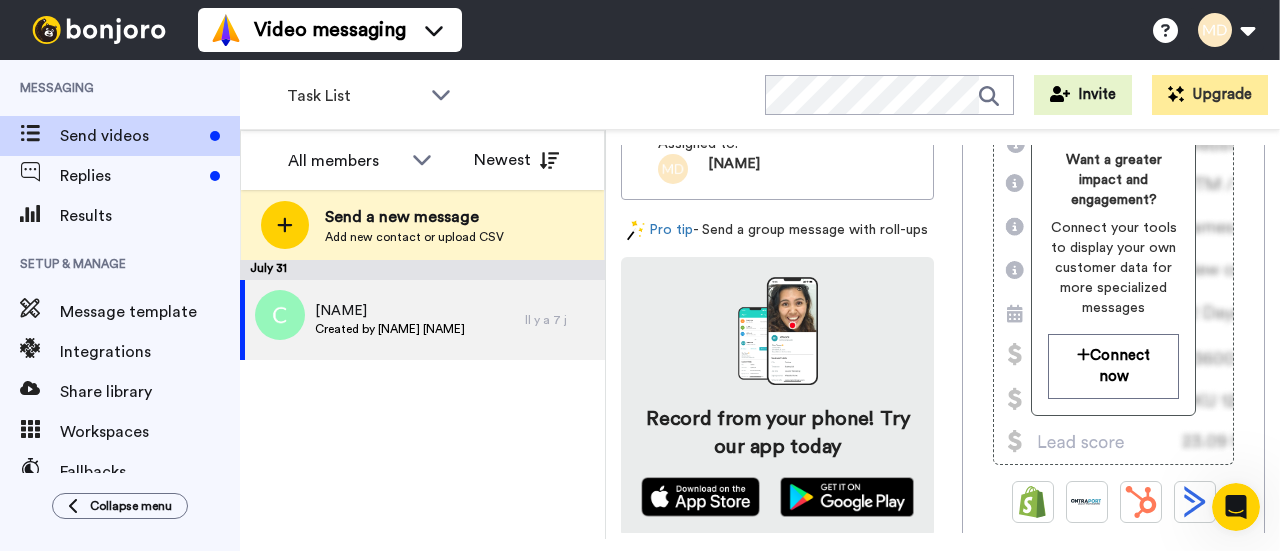 scroll, scrollTop: 0, scrollLeft: 0, axis: both 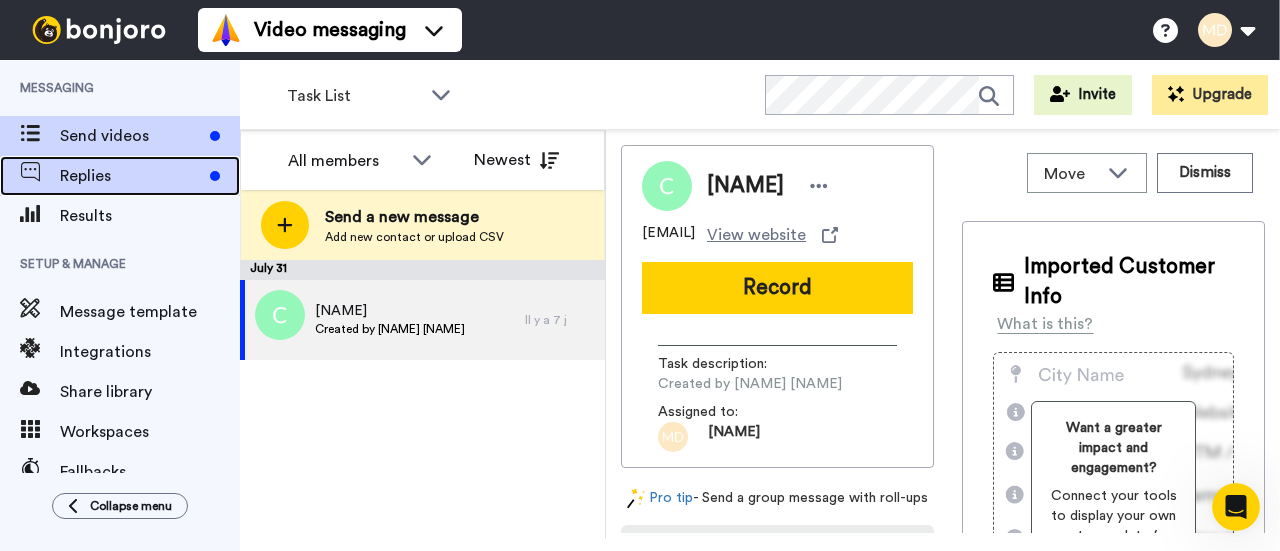 click on "Replies" at bounding box center [131, 176] 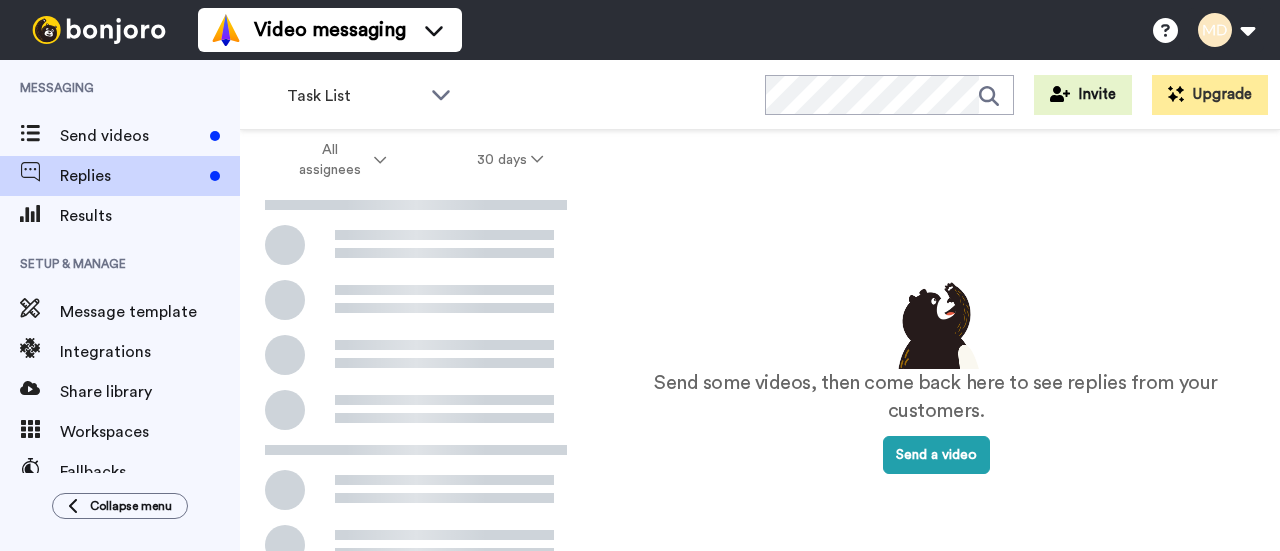 scroll, scrollTop: 0, scrollLeft: 0, axis: both 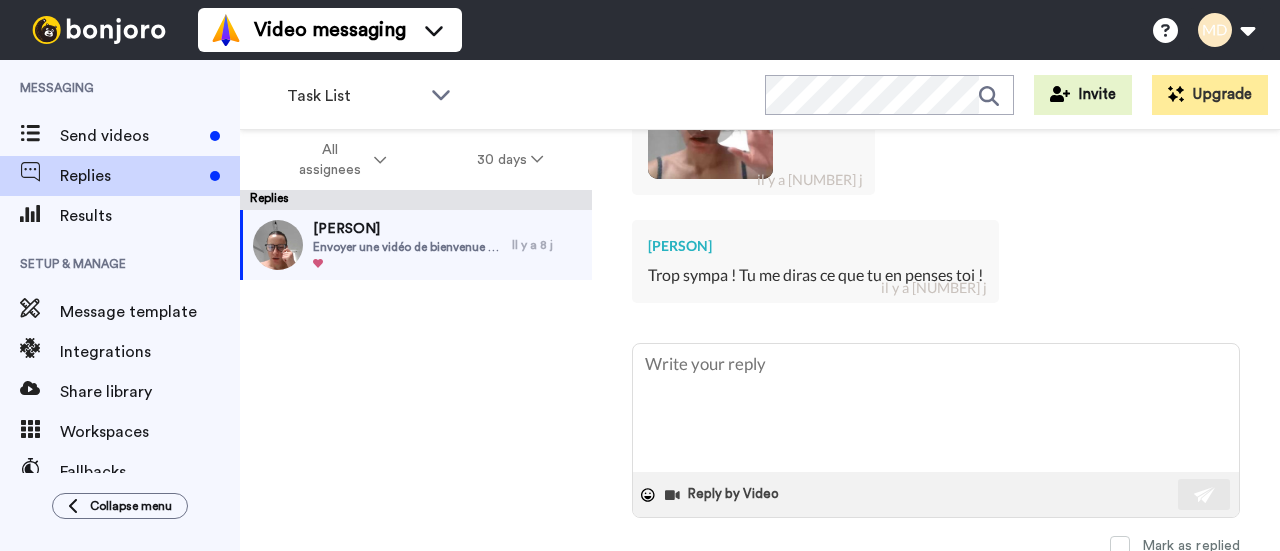 click on "[FIRST] [LAST] Hi [PERSON], I put together a quick video message with you in mind—check it out! Il y a [NUMBER] j [PERSON] [PERSON] il y a [NUMBER] j [PERSON] Trop sympa ! Tu me diras ce que tu en penses toi ! il y a [NUMBER] j" at bounding box center [936, 99] 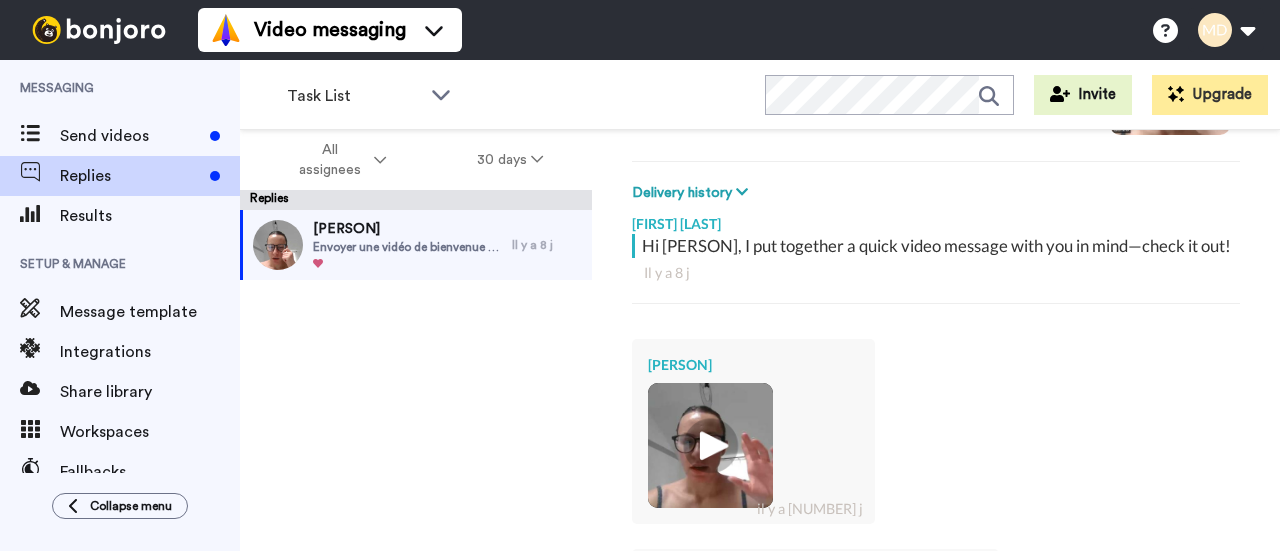 scroll, scrollTop: 93, scrollLeft: 0, axis: vertical 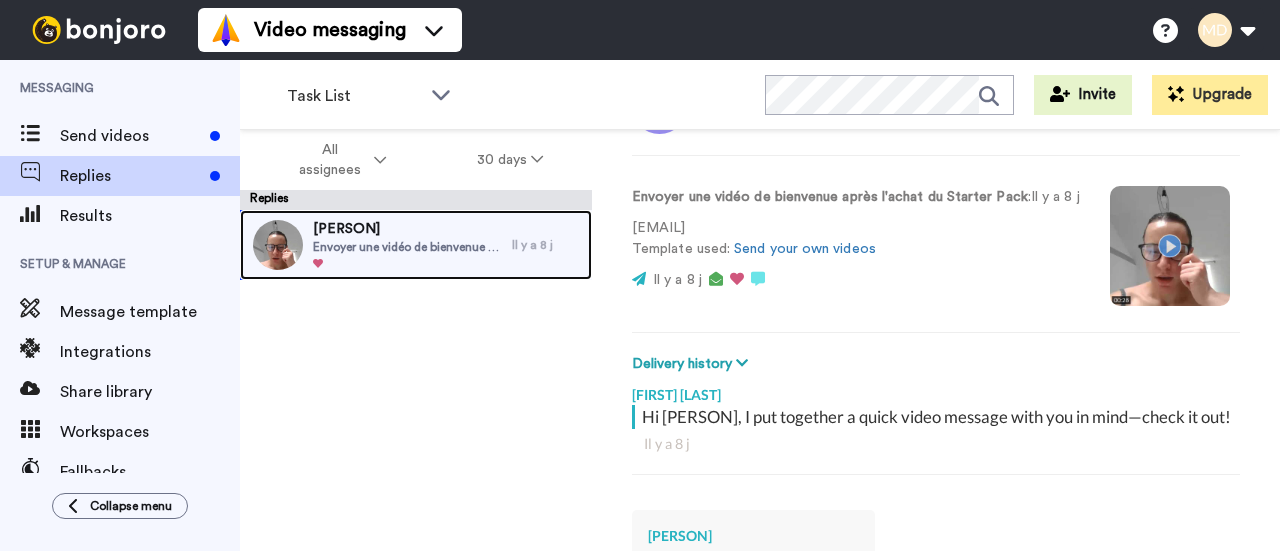 click on "Envoyer une vidéo de bienvenue après l'achat du Starter Pack" at bounding box center [407, 247] 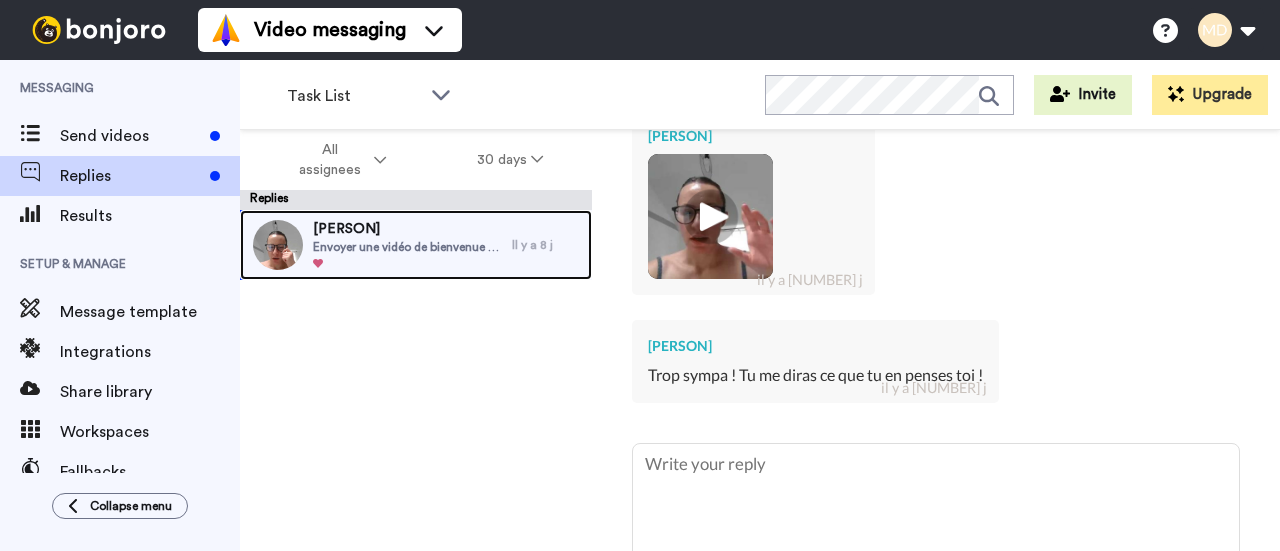 scroll, scrollTop: 0, scrollLeft: 0, axis: both 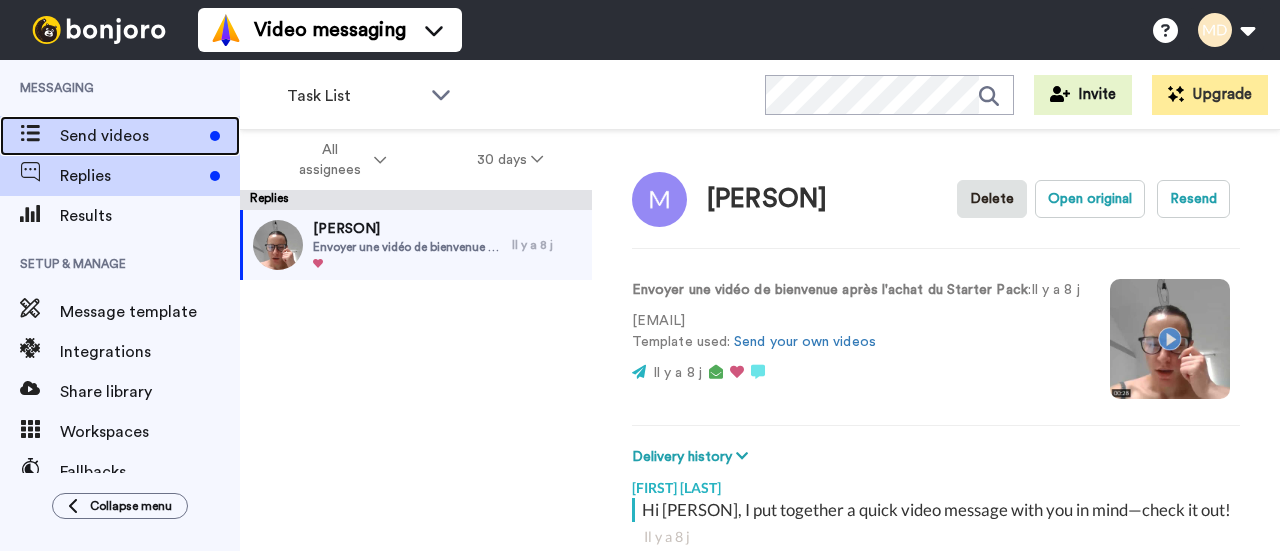 click on "Send videos" at bounding box center [131, 136] 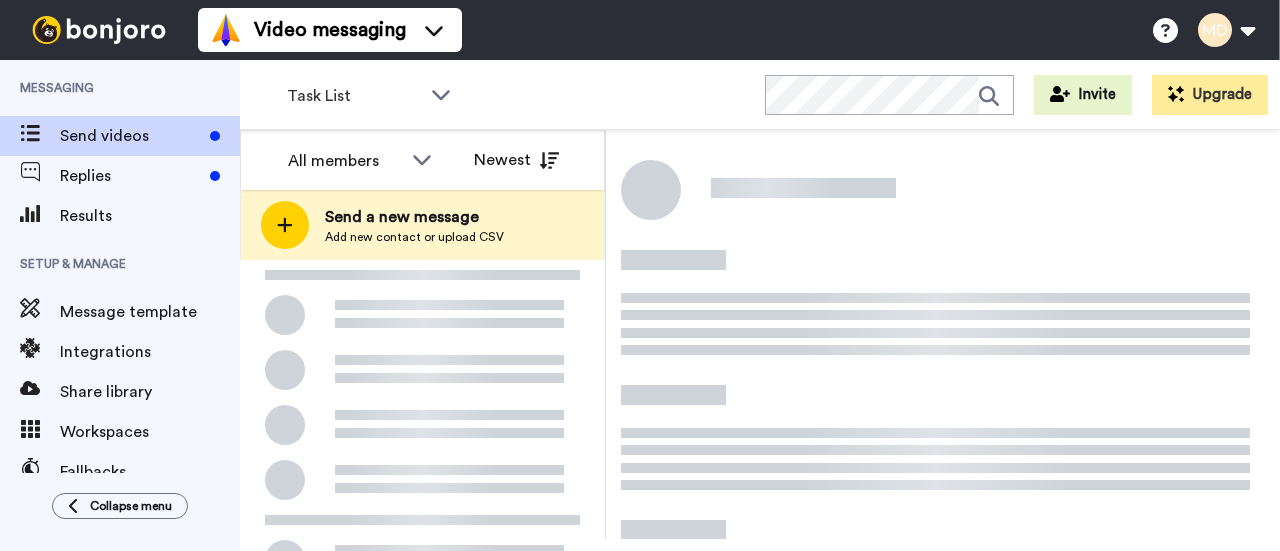 scroll, scrollTop: 0, scrollLeft: 0, axis: both 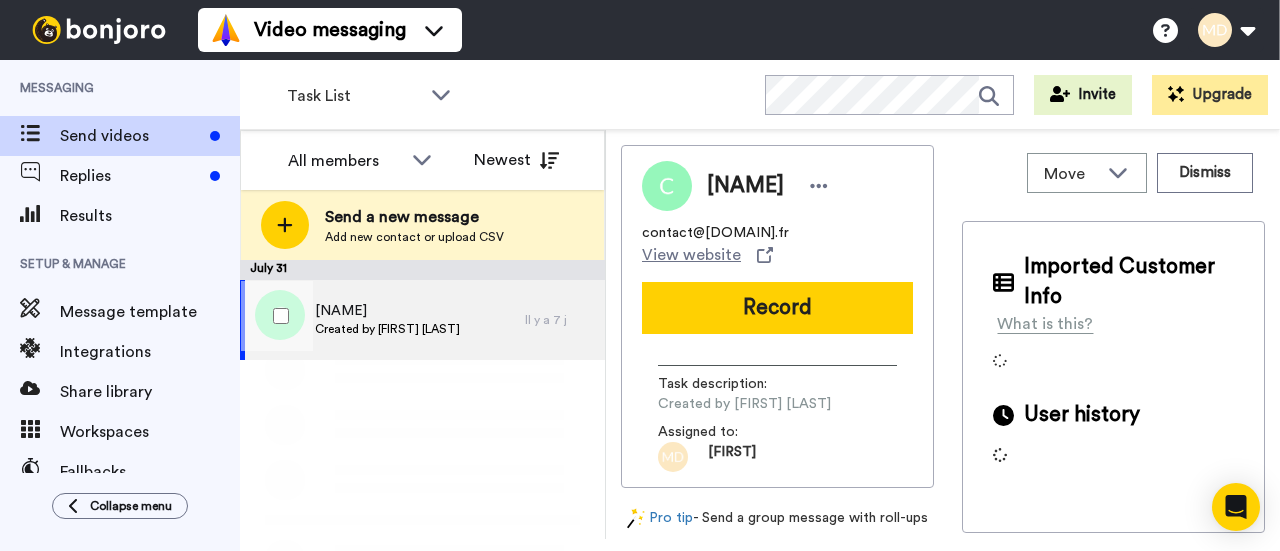 click on "Created by [FIRST] [LAST]" at bounding box center [387, 329] 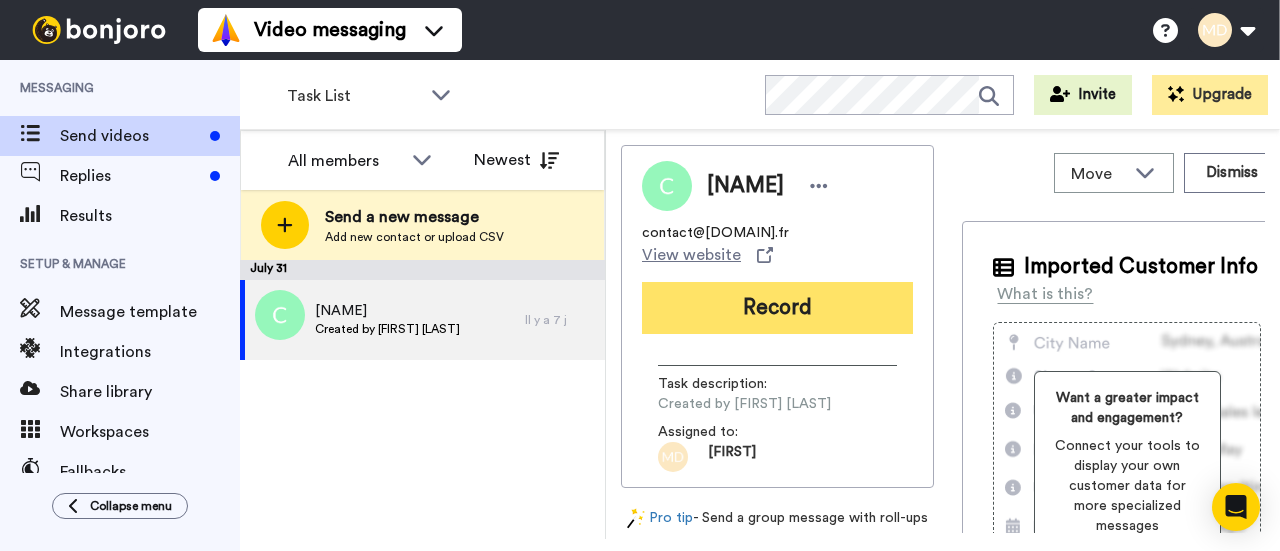 click on "Record" at bounding box center (777, 308) 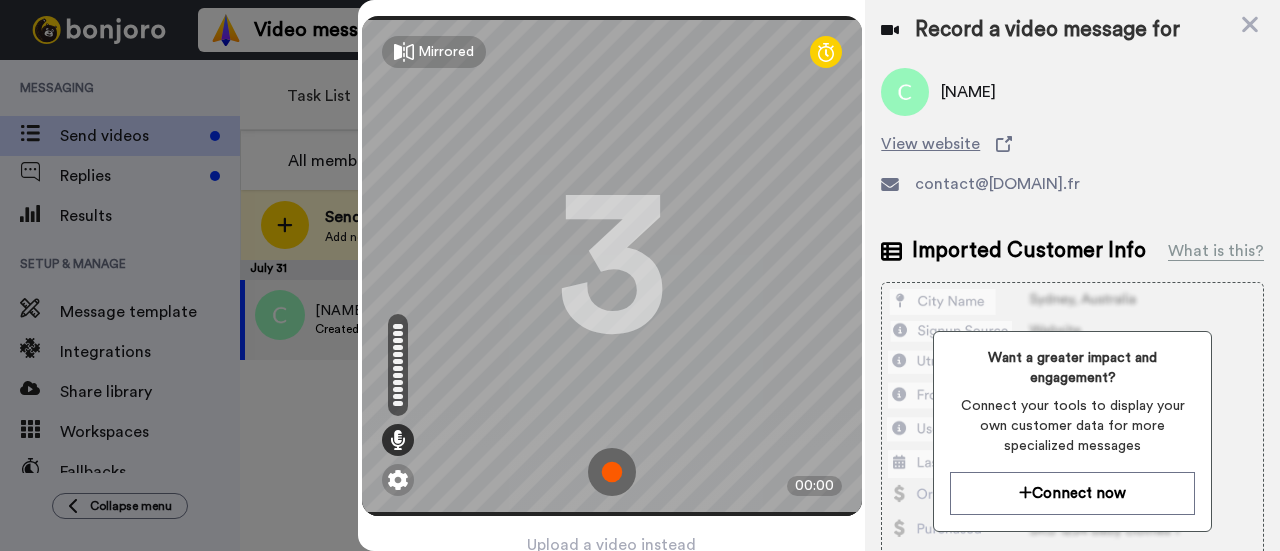 click at bounding box center [612, 472] 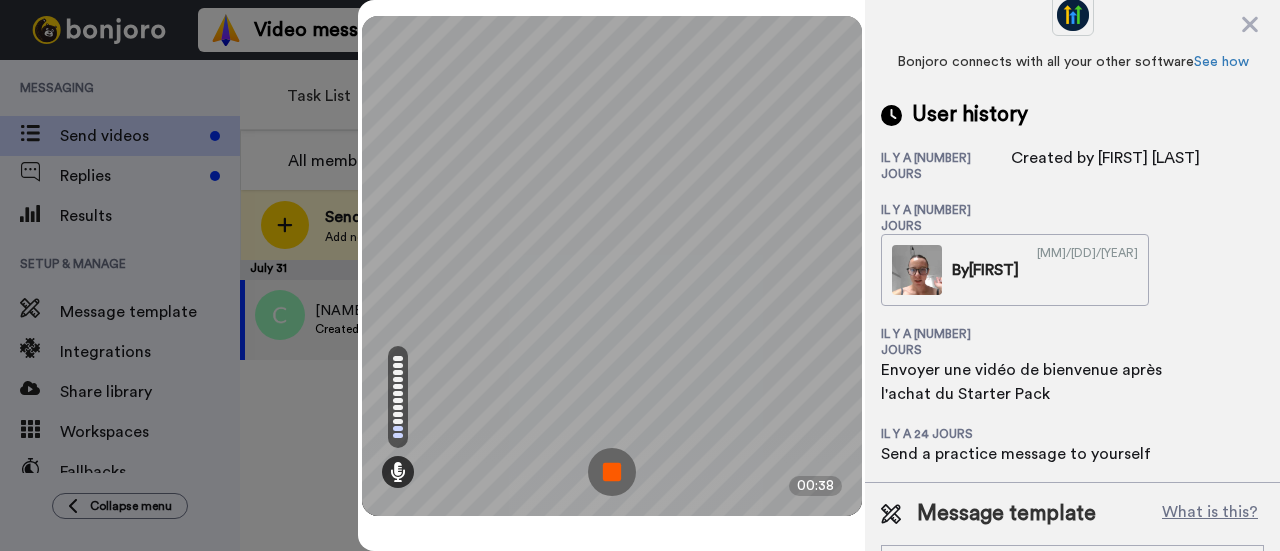 scroll, scrollTop: 668, scrollLeft: 0, axis: vertical 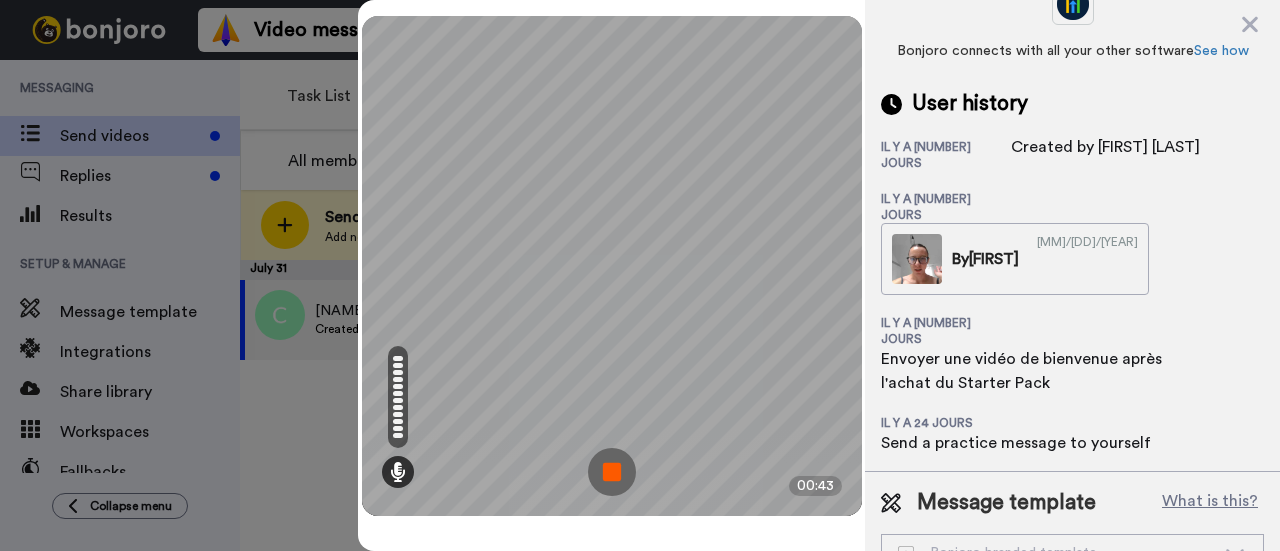 click at bounding box center [612, 472] 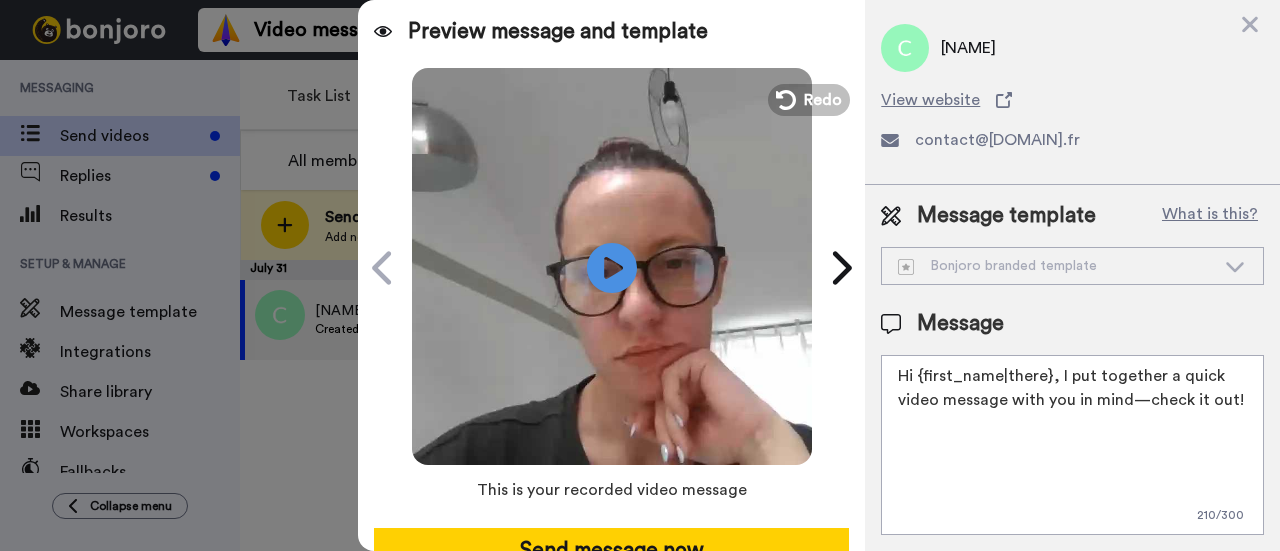 scroll, scrollTop: 0, scrollLeft: 0, axis: both 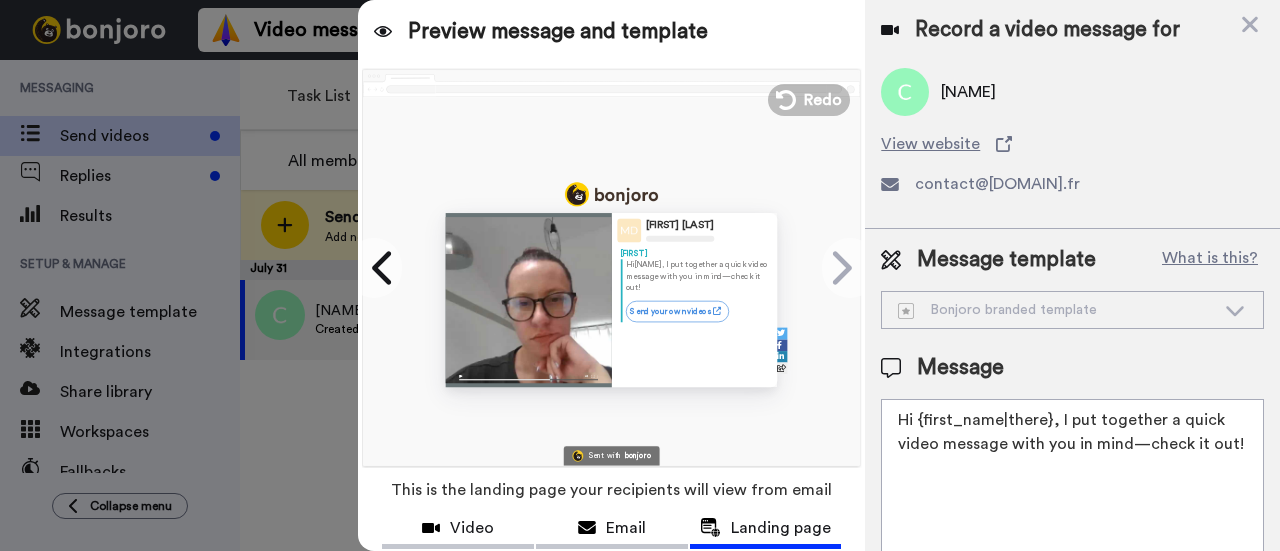 click on "Hi {first_name|there}, I put together a quick video message with you in mind—check it out!" at bounding box center [1072, 489] 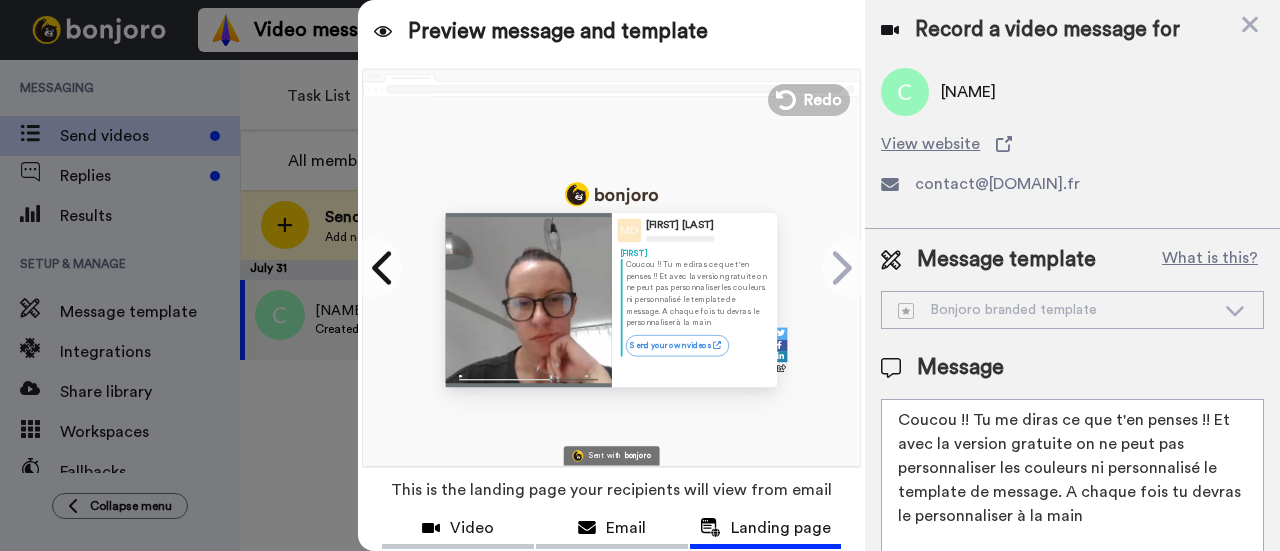 click on "Coucou !! Tu me diras ce que t'en penses !! Et avec la version gratuite on ne peut pas personnaliser les couleurs ni personnalisé le template de message. A chaque fois tu devras le personnaliser à la main" at bounding box center (1072, 489) 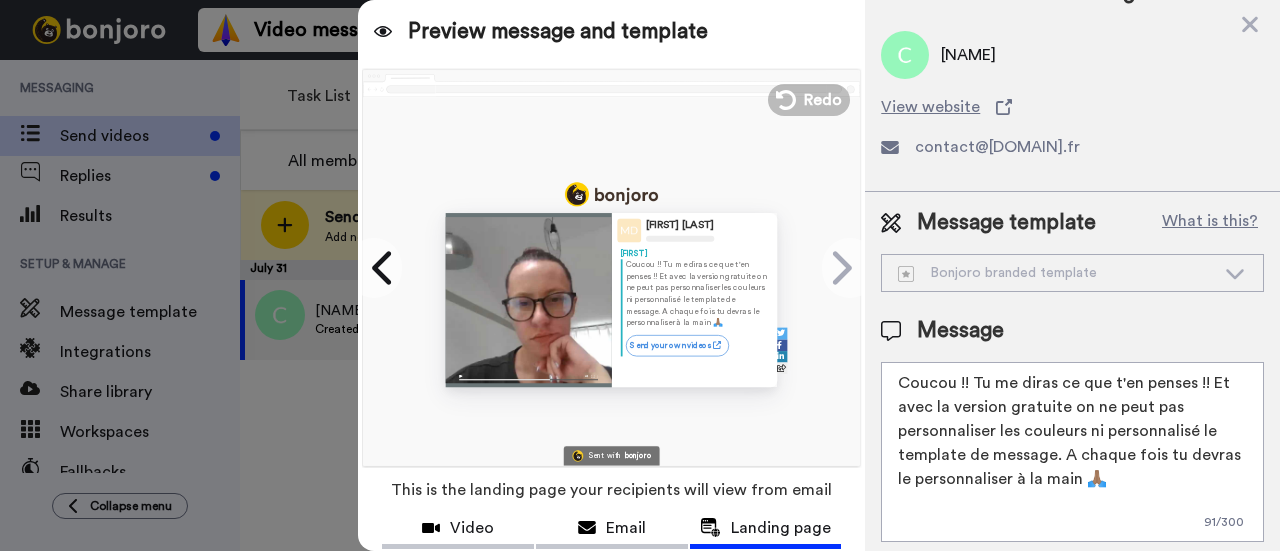 scroll, scrollTop: 55, scrollLeft: 0, axis: vertical 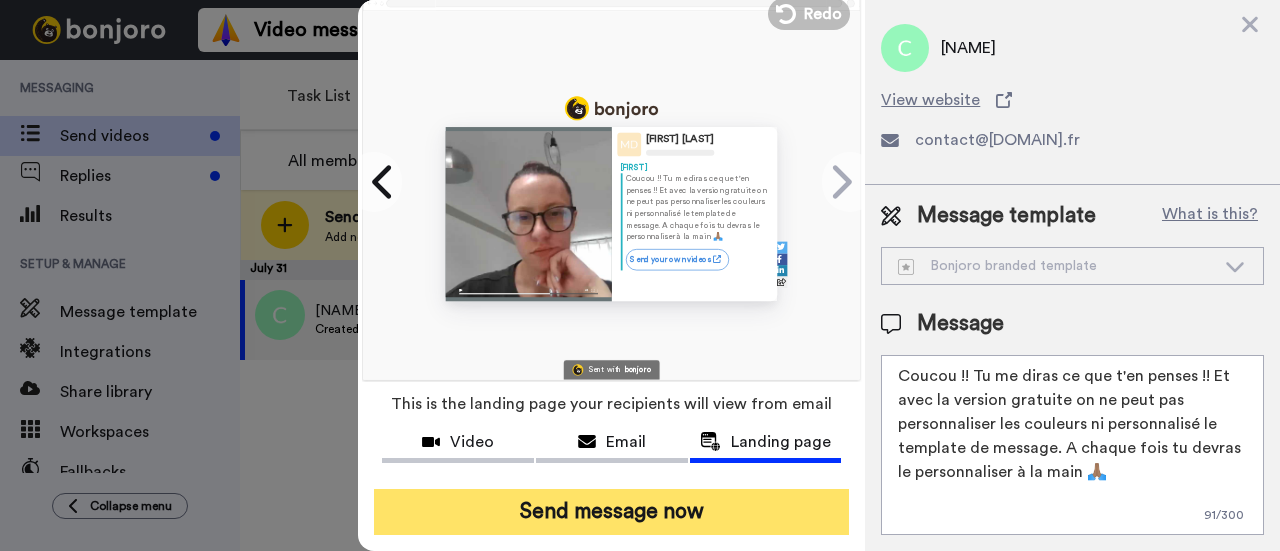 type on "Coucou !! Tu me diras ce que t'en penses !! Et avec la version gratuite on ne peut pas personnaliser les couleurs ni personnalisé le template de message. A chaque fois tu devras le personnaliser à la main 🙏🏽" 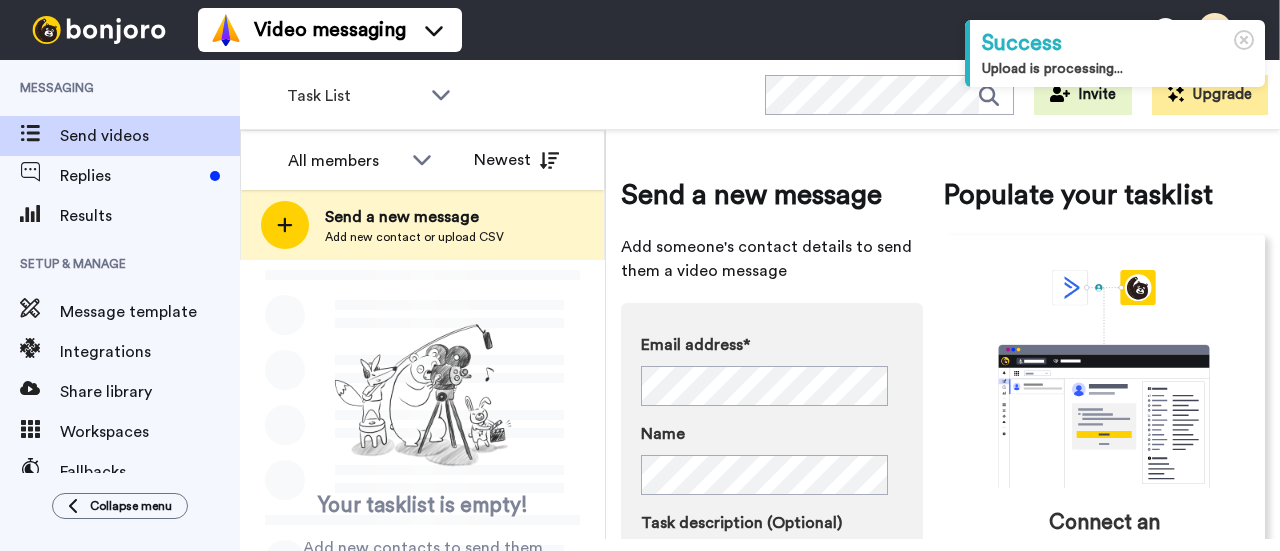 scroll, scrollTop: 0, scrollLeft: 0, axis: both 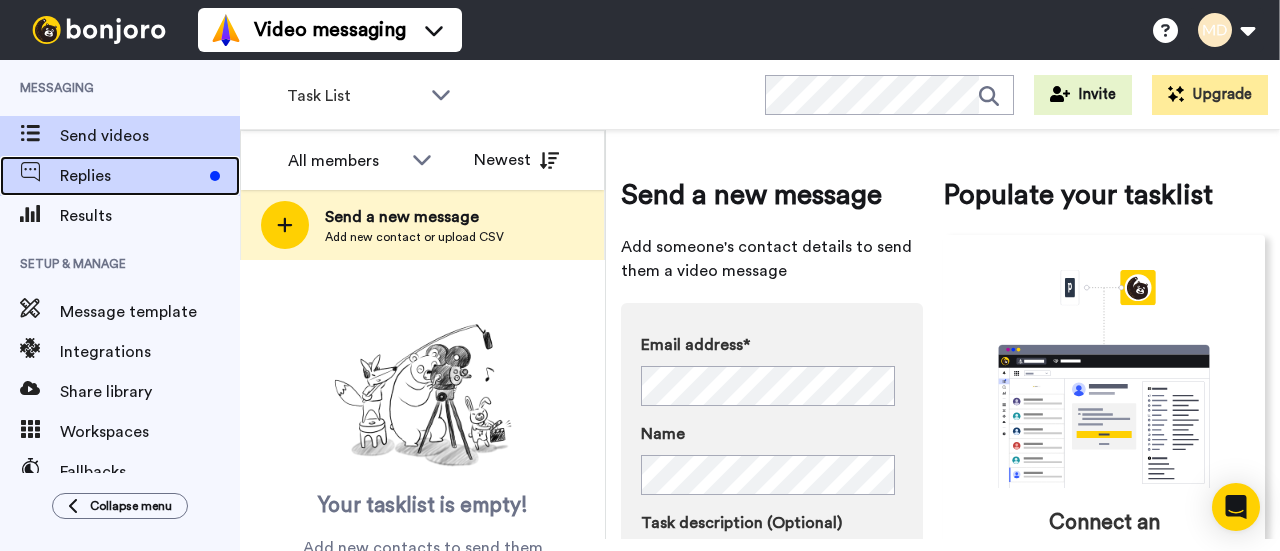 click at bounding box center [221, 176] 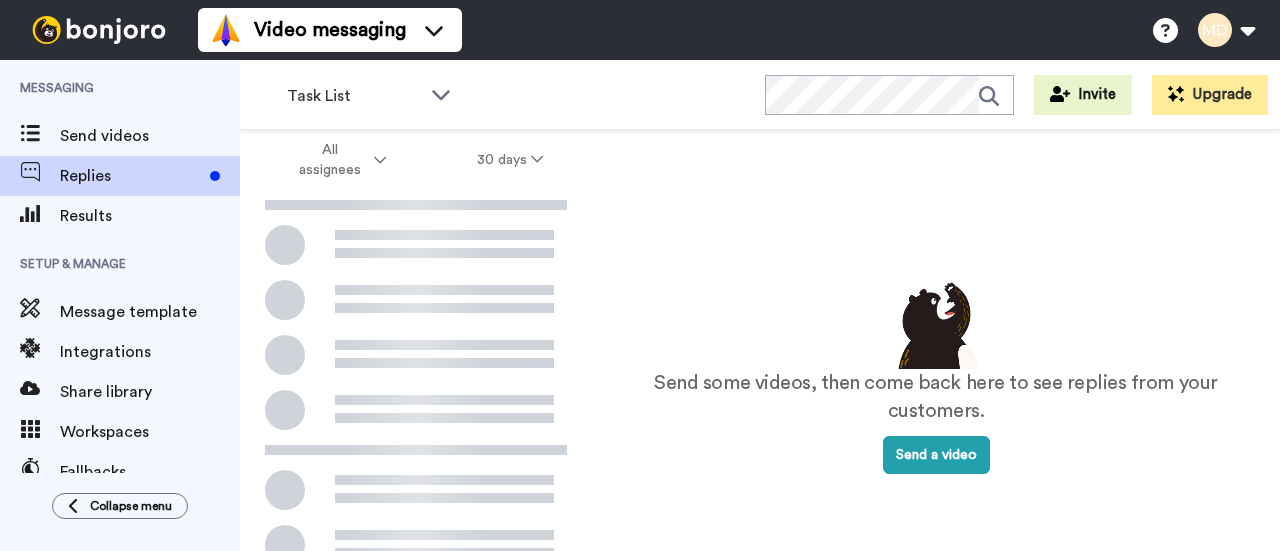 scroll, scrollTop: 0, scrollLeft: 0, axis: both 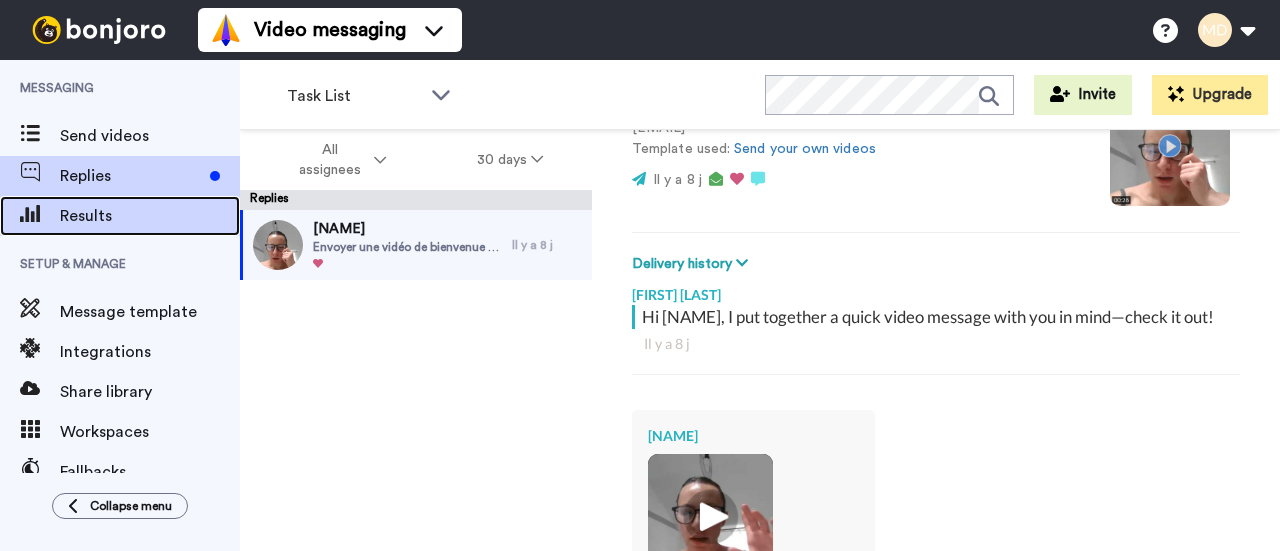 click at bounding box center (30, 216) 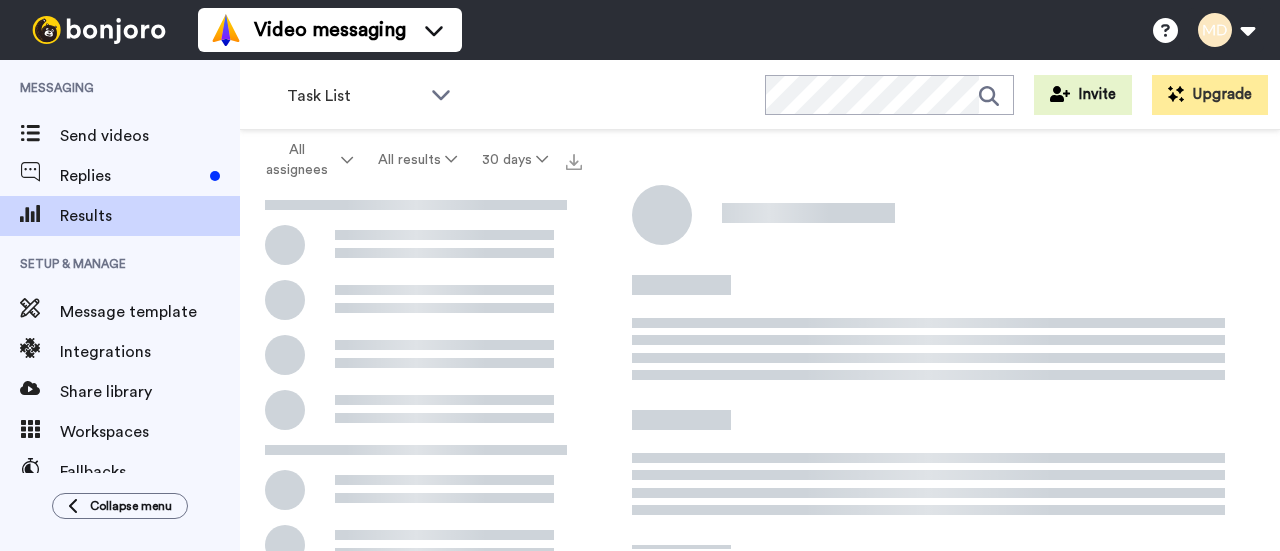 scroll, scrollTop: 0, scrollLeft: 0, axis: both 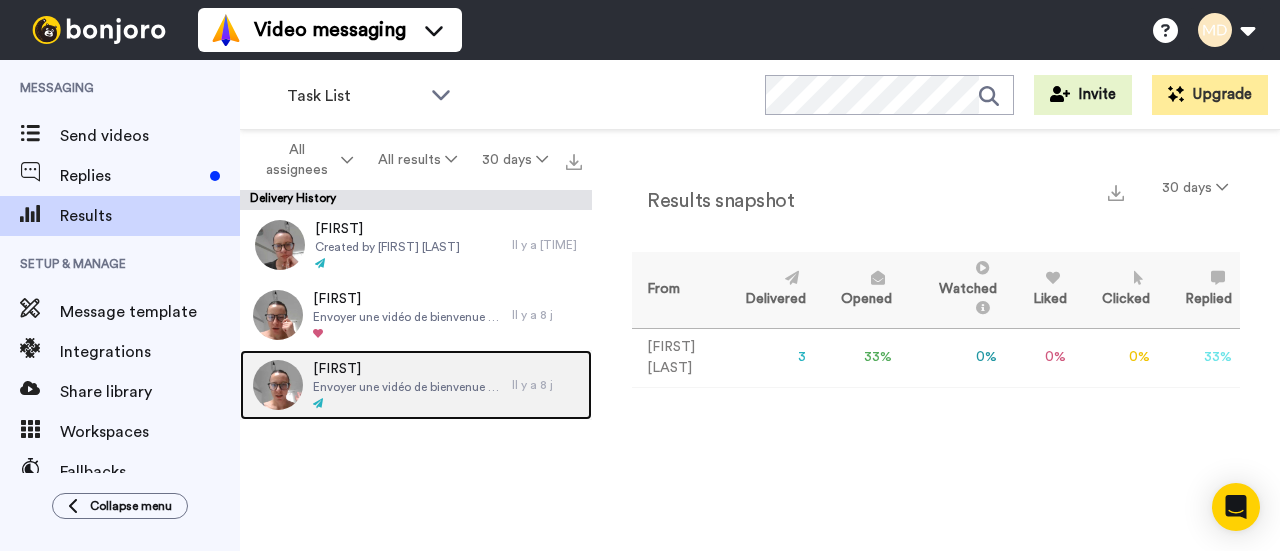click on "Envoyer une vidéo de bienvenue après l'achat du Starter Pack" at bounding box center (407, 387) 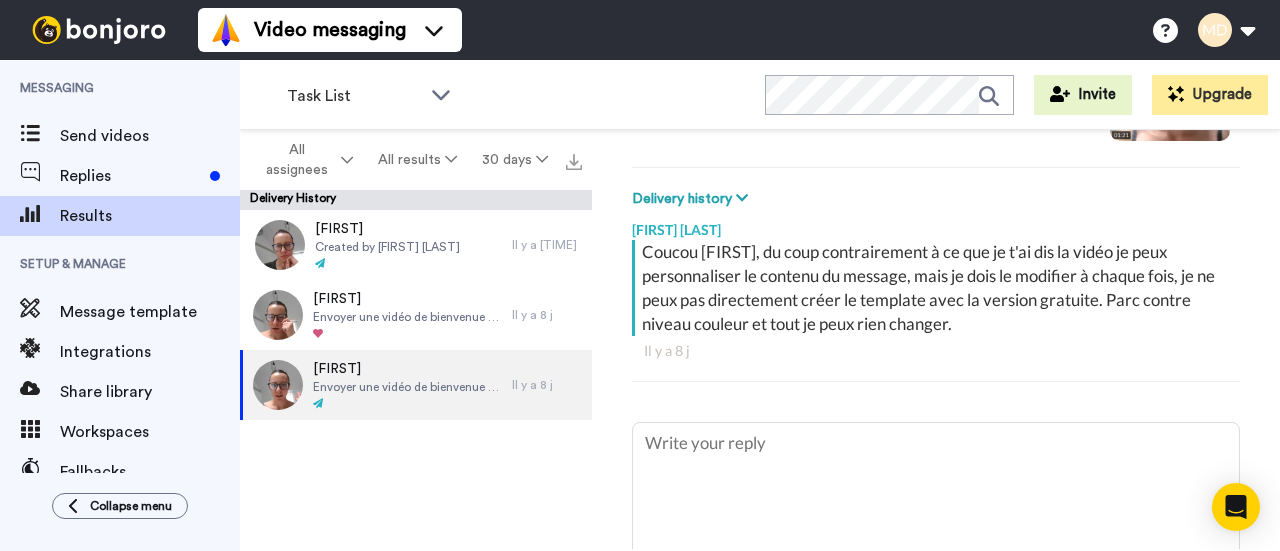scroll, scrollTop: 11, scrollLeft: 0, axis: vertical 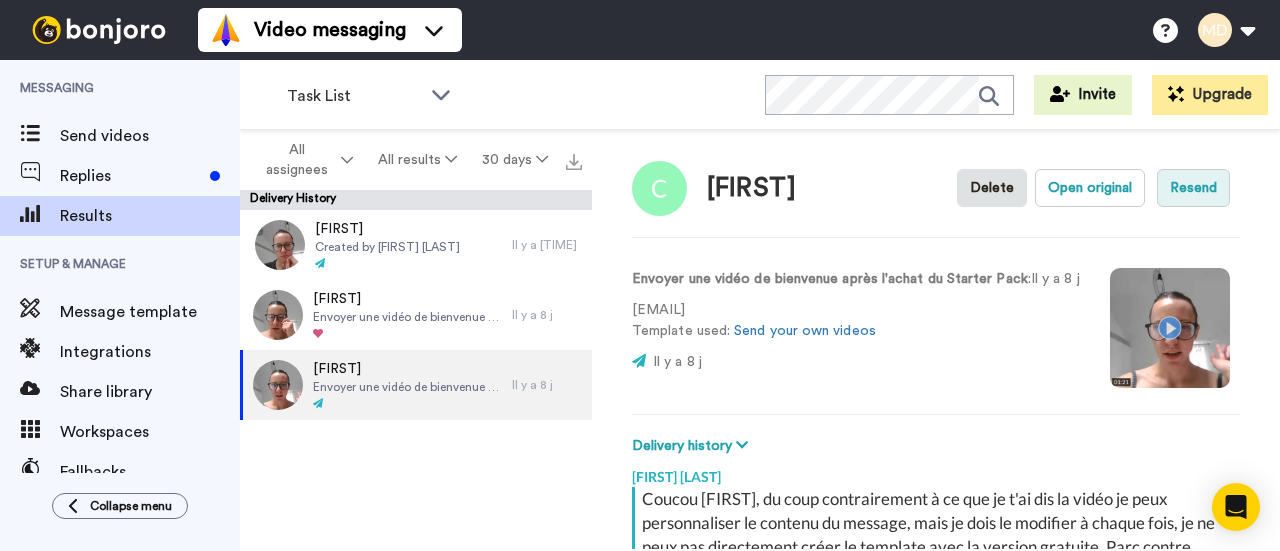 click on "Resend" at bounding box center [1193, 188] 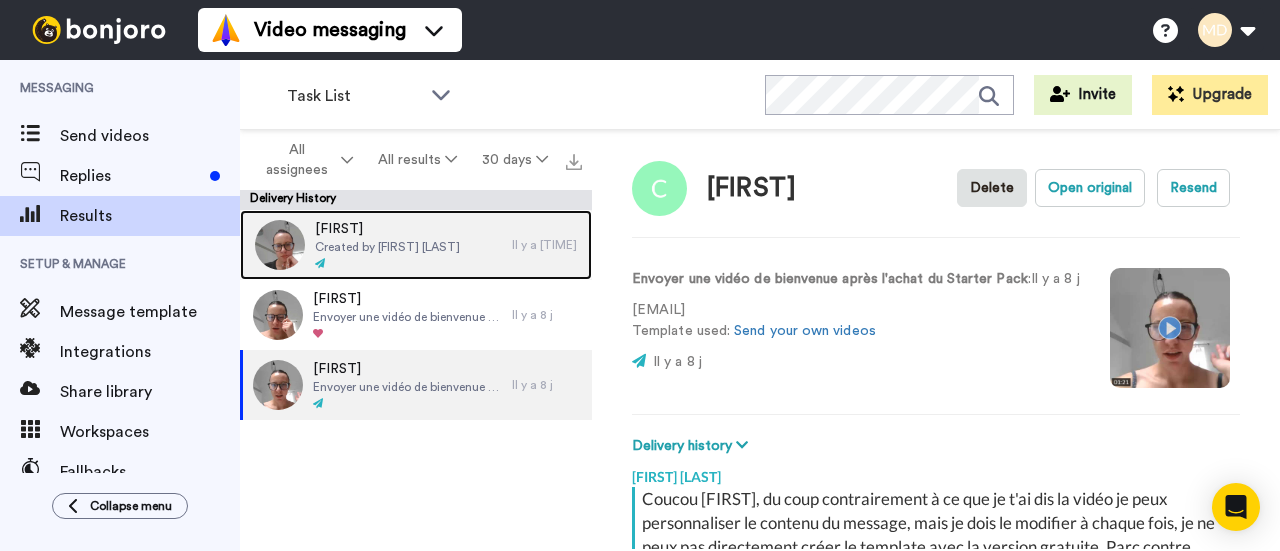 click at bounding box center [387, 264] 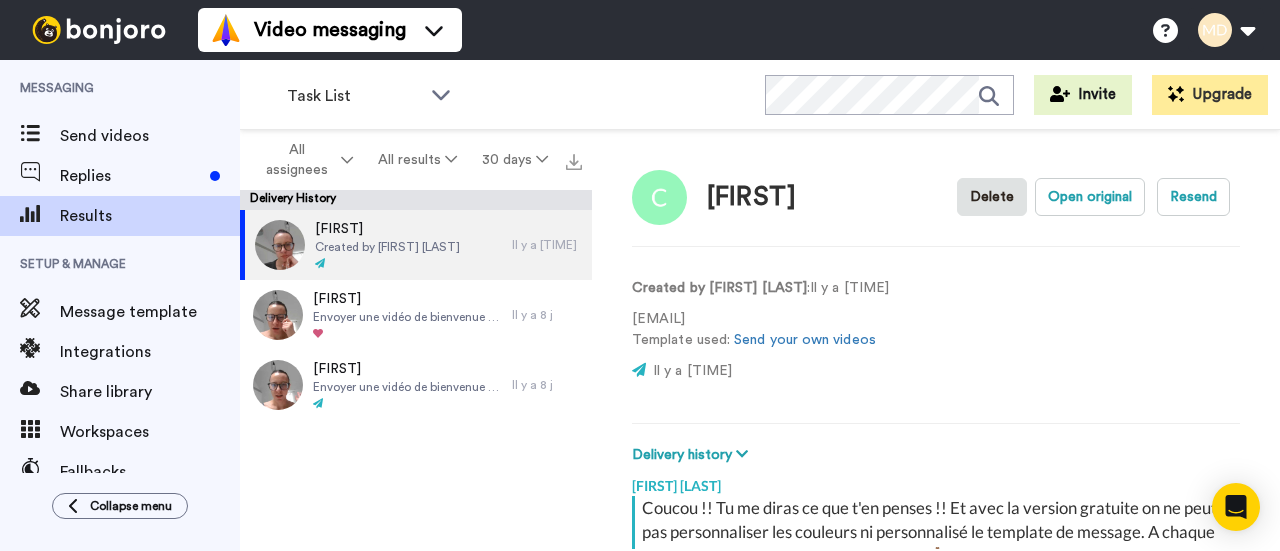 scroll, scrollTop: 0, scrollLeft: 0, axis: both 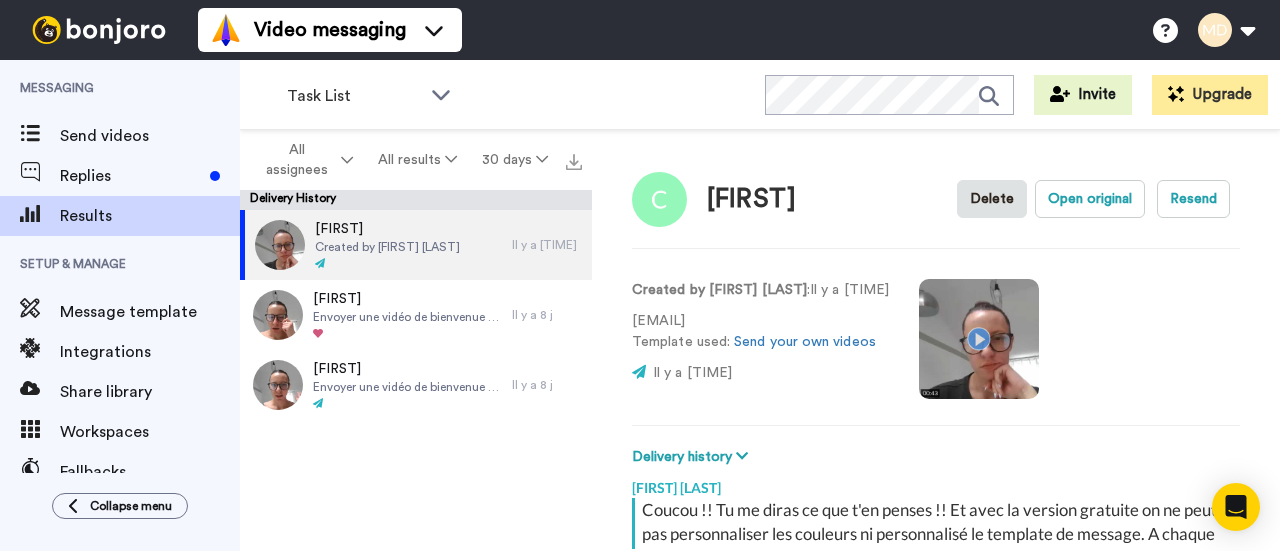 type on "x" 